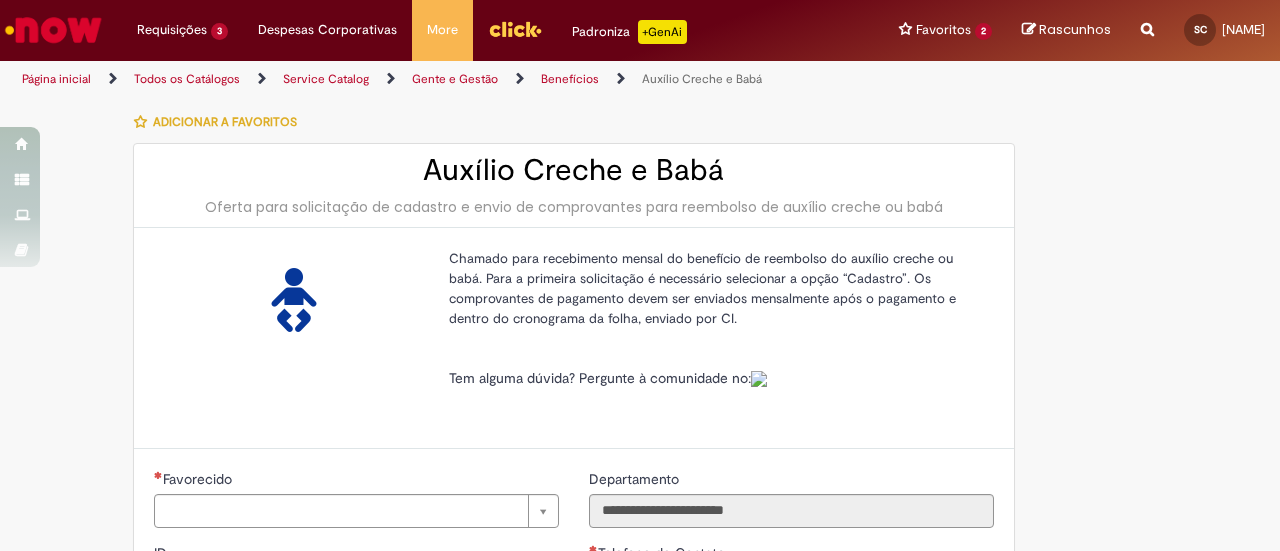 type on "**********" 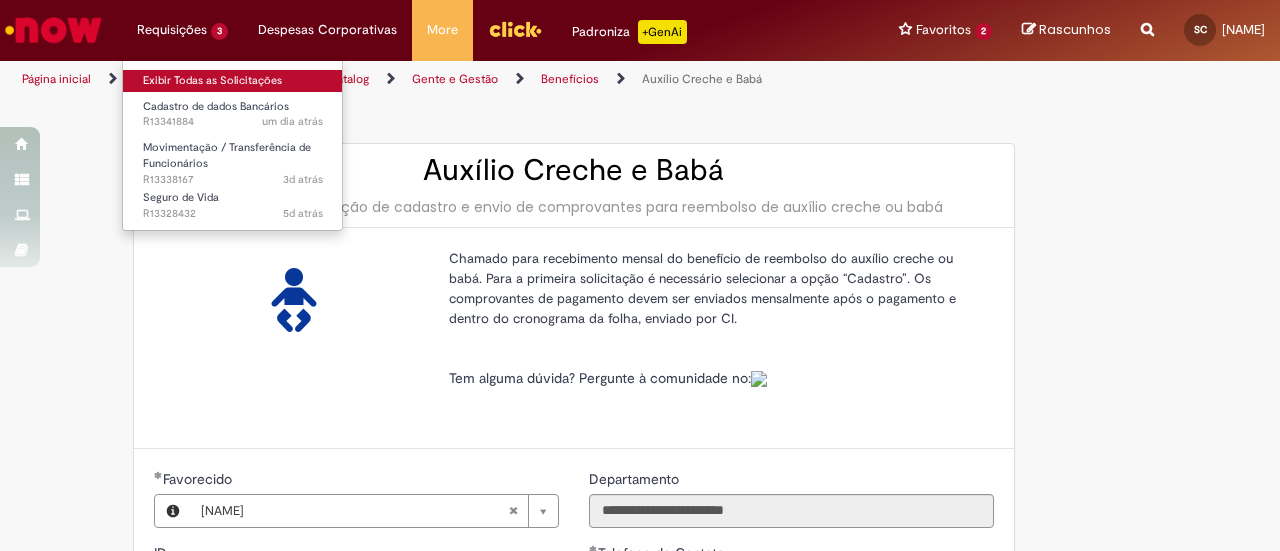 drag, startPoint x: 170, startPoint y: 69, endPoint x: 153, endPoint y: 77, distance: 18.788294 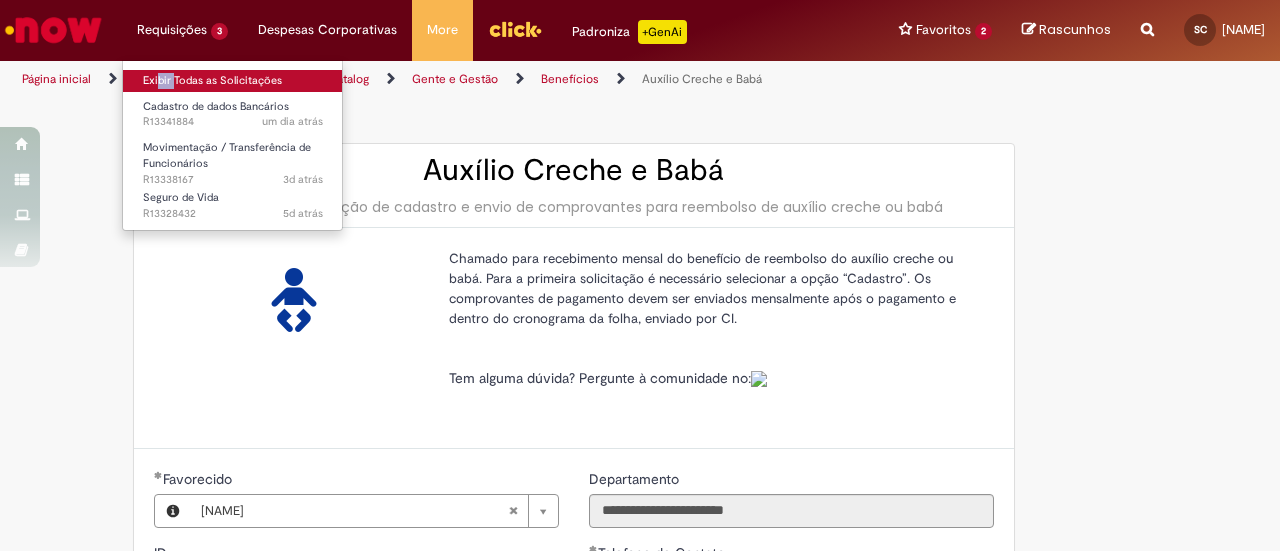 click on "Exibir Todas as Solicitações" at bounding box center (233, 81) 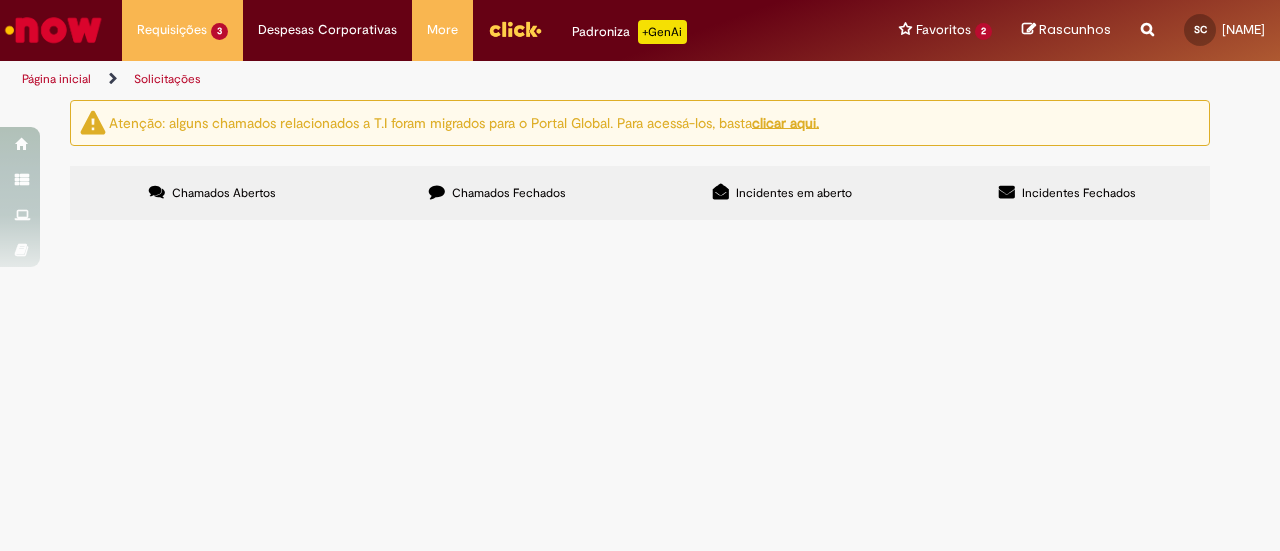 click on "Página inicial" at bounding box center [56, 79] 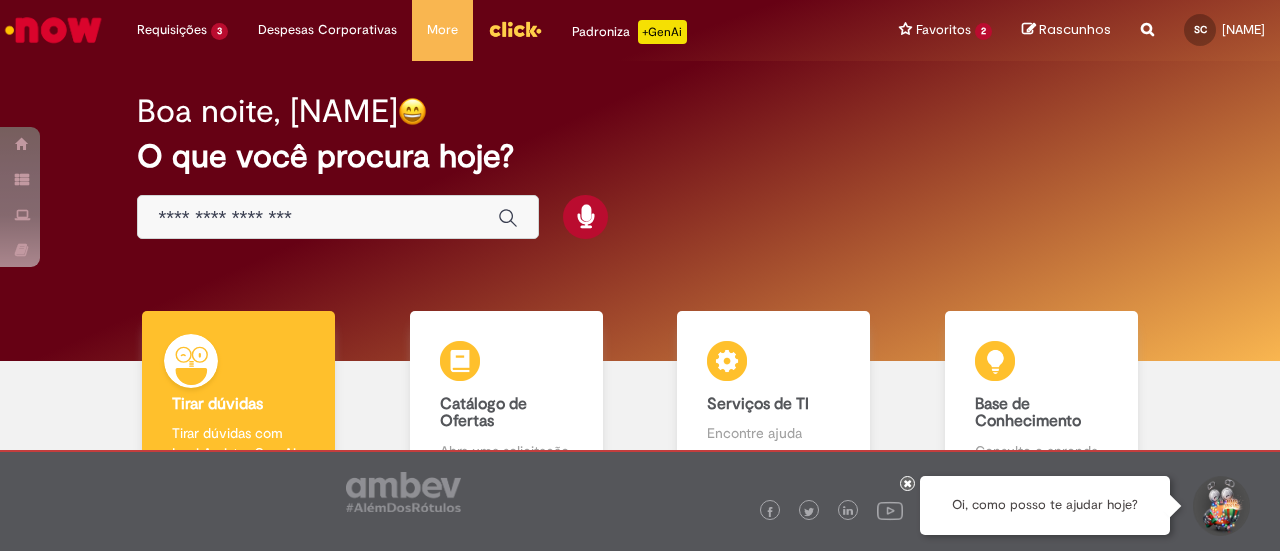 click at bounding box center [338, 217] 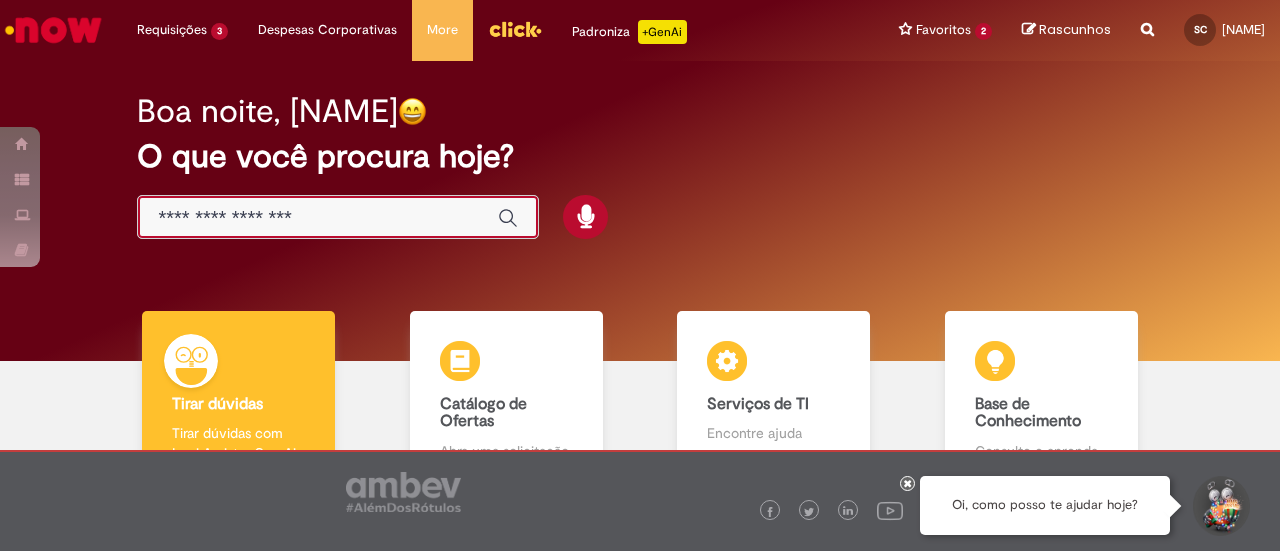 click at bounding box center [318, 218] 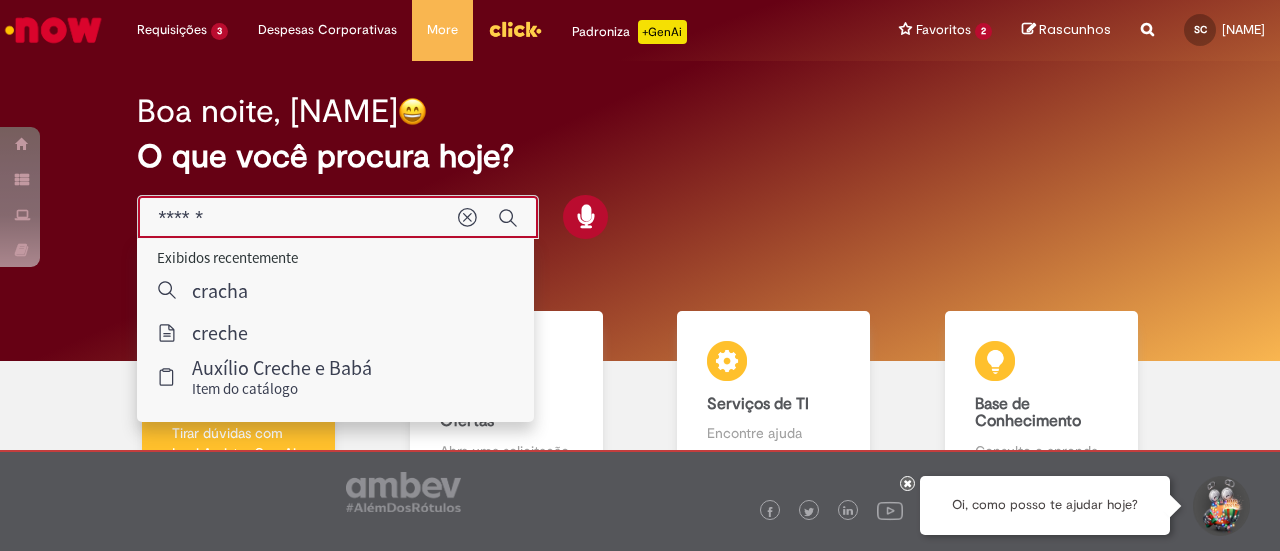 type on "******" 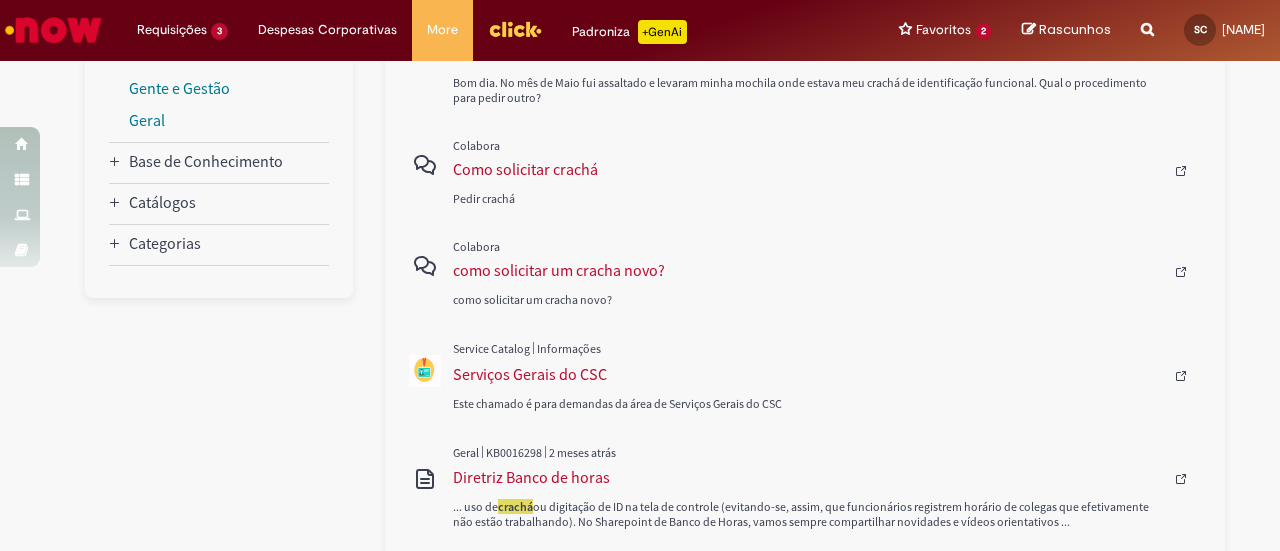 scroll, scrollTop: 358, scrollLeft: 0, axis: vertical 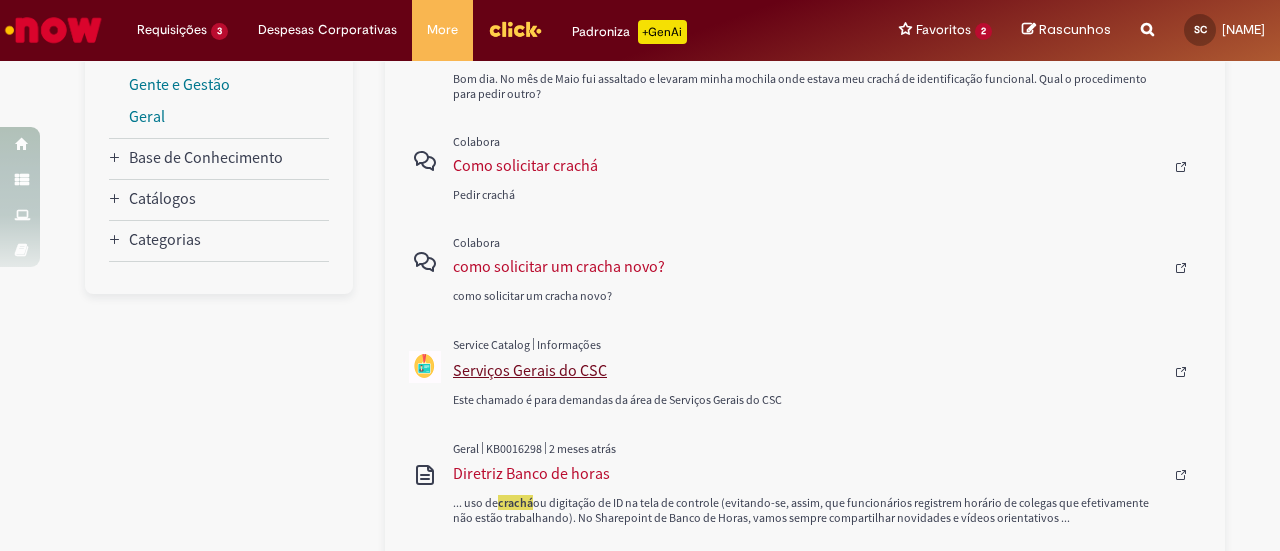 click on "Serviços Gerais do CSC" at bounding box center [808, 370] 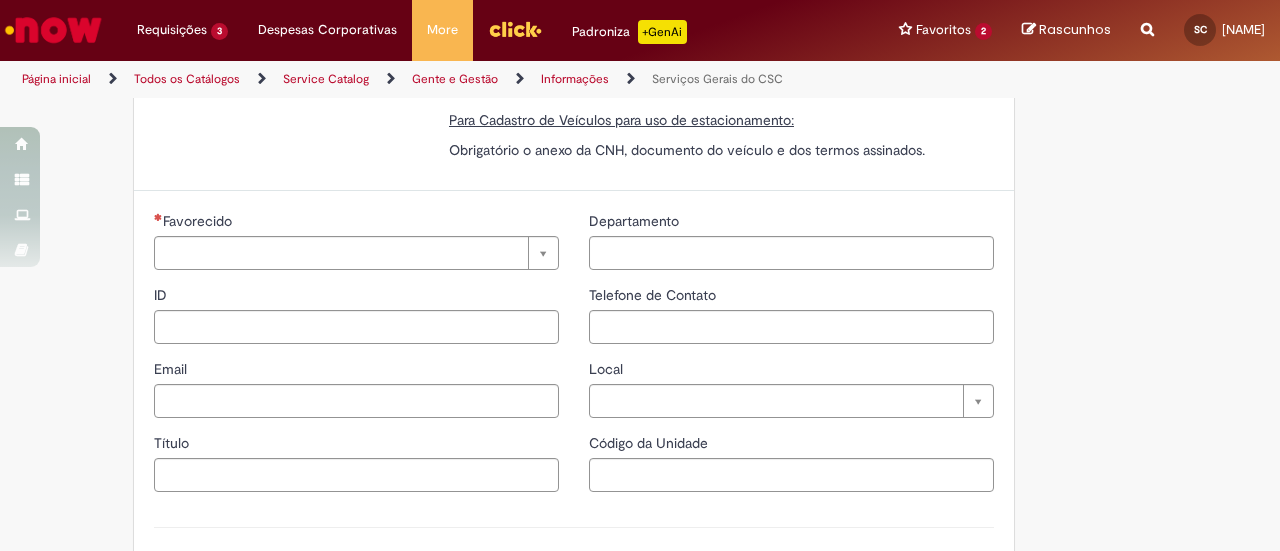 type on "********" 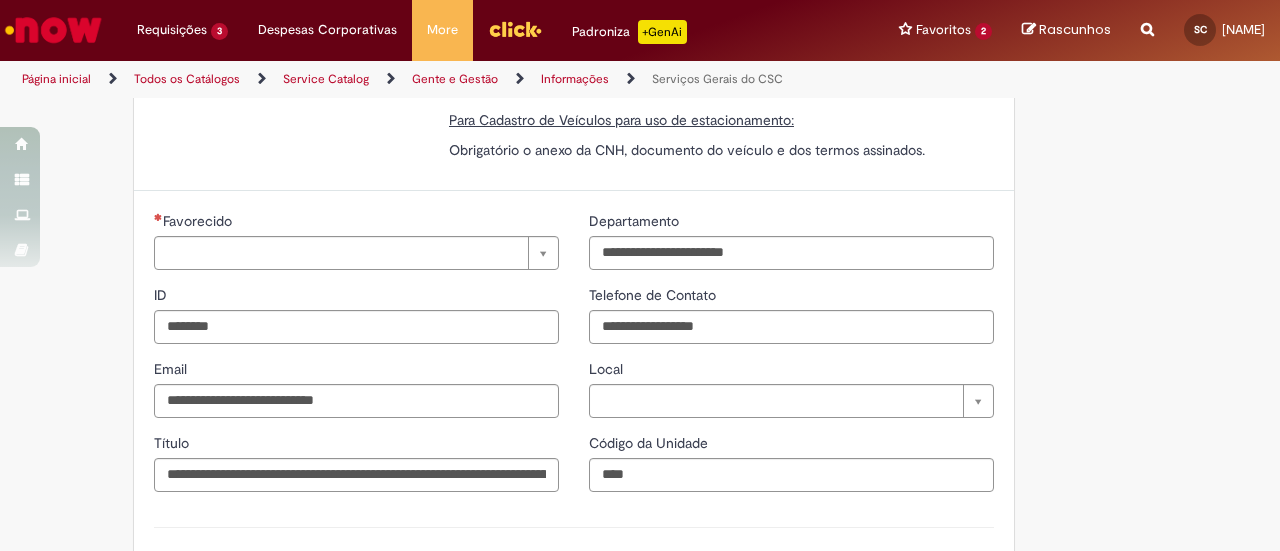 scroll, scrollTop: 0, scrollLeft: 0, axis: both 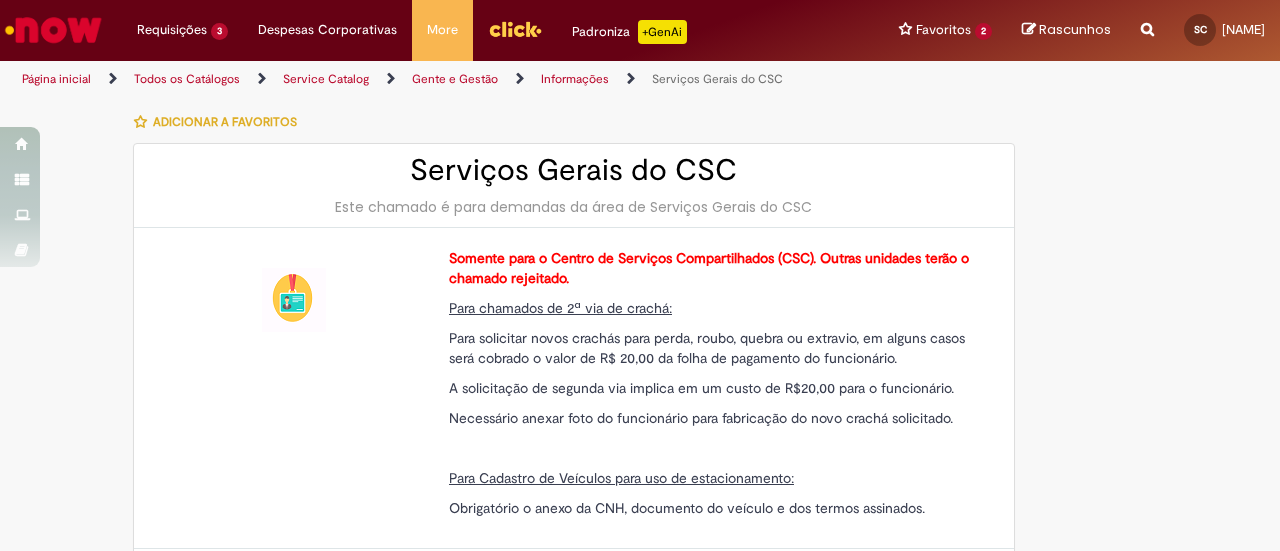 type on "**********" 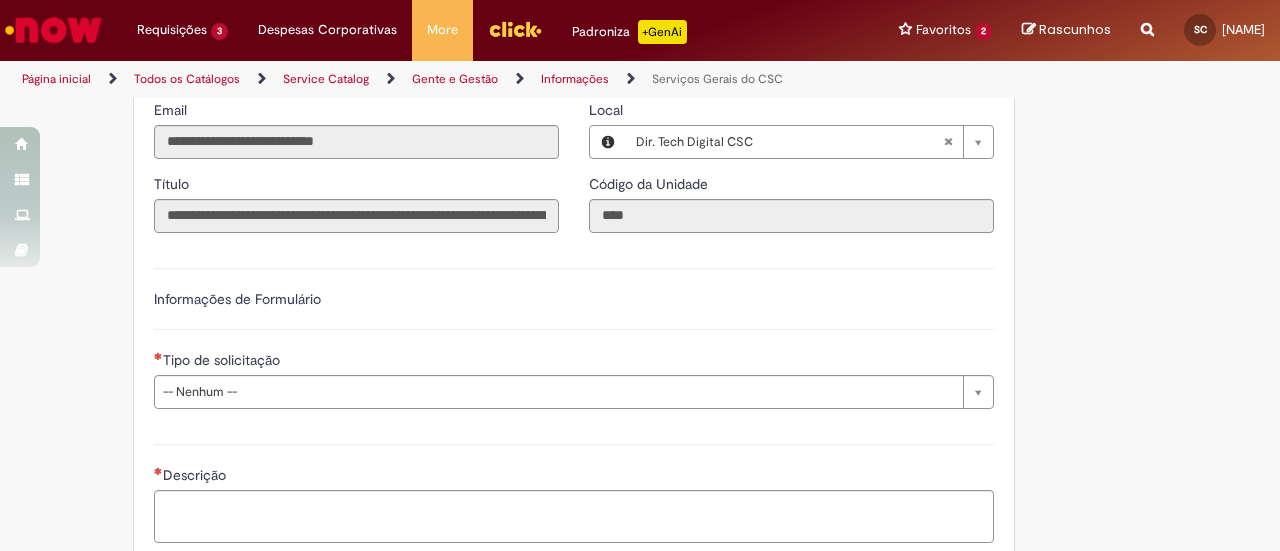 scroll, scrollTop: 635, scrollLeft: 0, axis: vertical 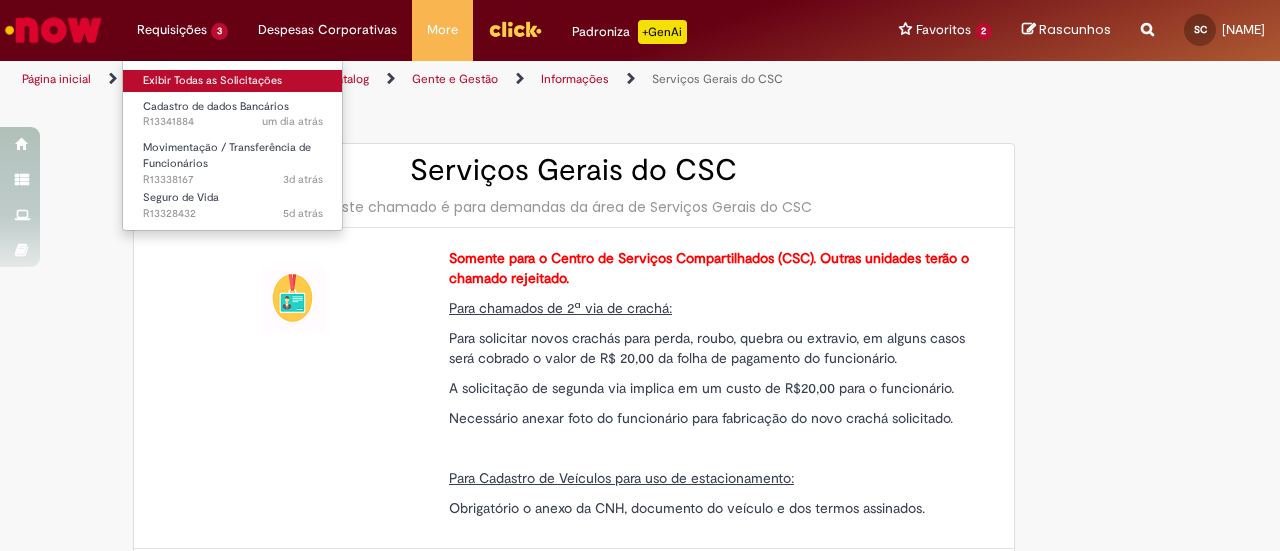 click on "Exibir Todas as Solicitações" at bounding box center [233, 81] 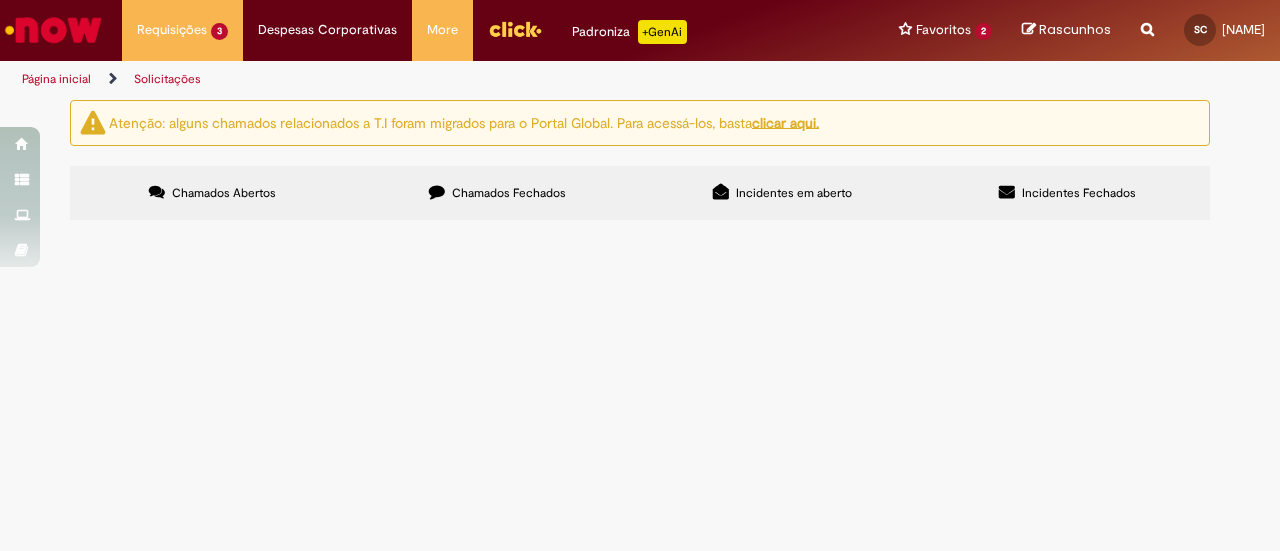 click at bounding box center [0, 0] 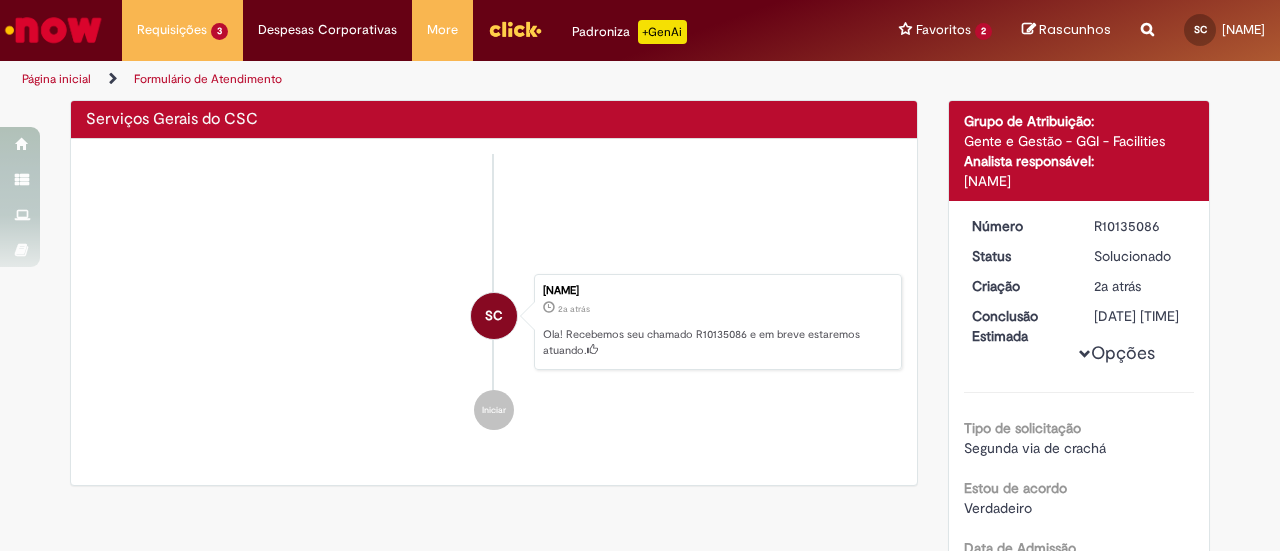 click on "Sistema
2a atrás 2 anos atrás     Comentários adicionais
Solução proposta aceita automaticamente, devido a falta de interatividade do solicitante.
[NAME]
2a atrás 2 anos atrás     Comentários adicionais
Solução Proposta:
Boa tarde , chamado recebido e enviado para fabricação ! Prazo em 15 dias após o envio !
[NAME]
2a atrás 2 anos atrás     Comentários adicionais" at bounding box center [494, 302] 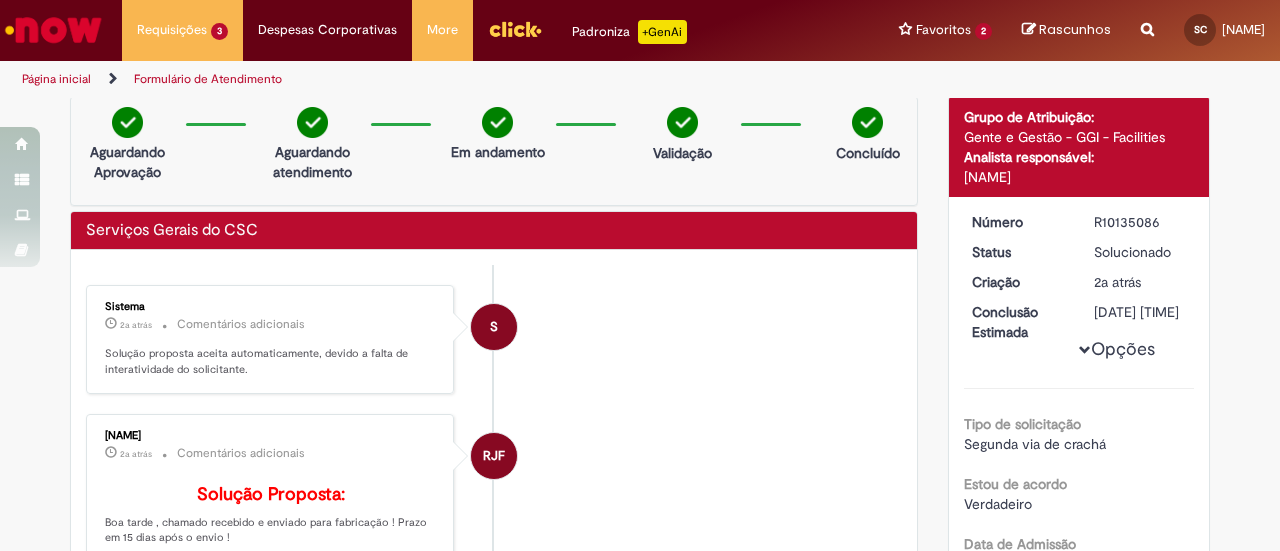 scroll, scrollTop: 0, scrollLeft: 0, axis: both 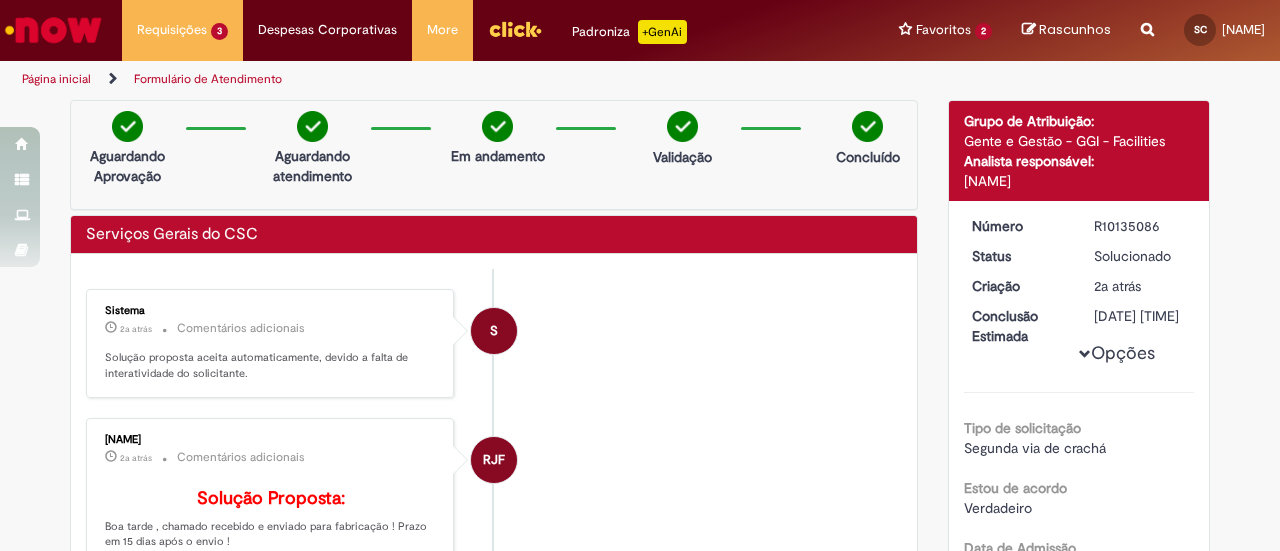 click on "Formulário de Atendimento" at bounding box center (208, 79) 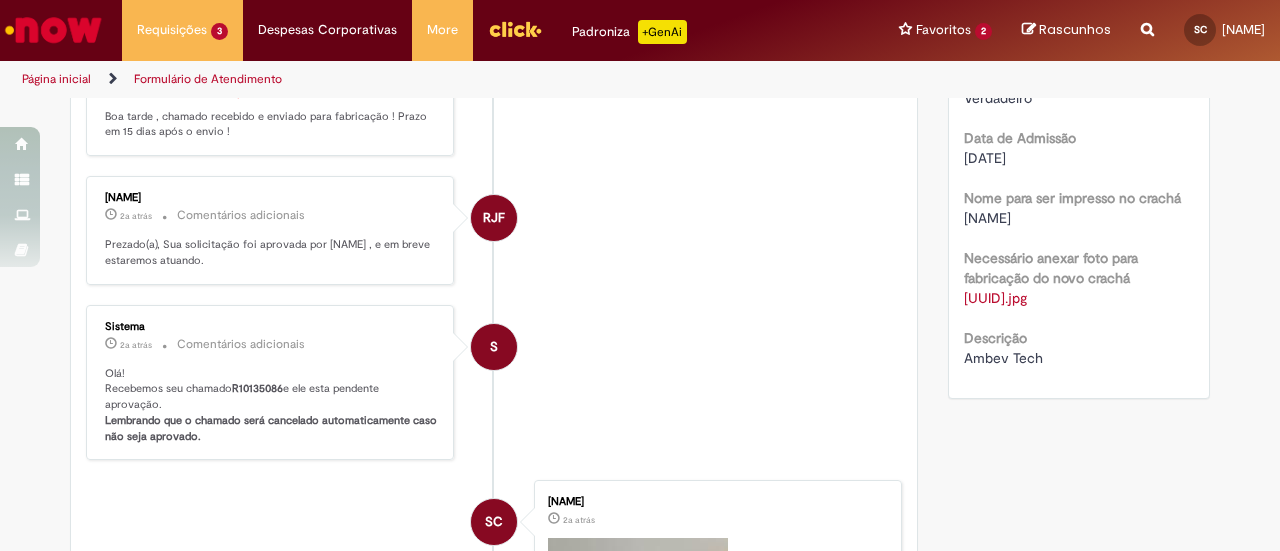 scroll, scrollTop: 0, scrollLeft: 0, axis: both 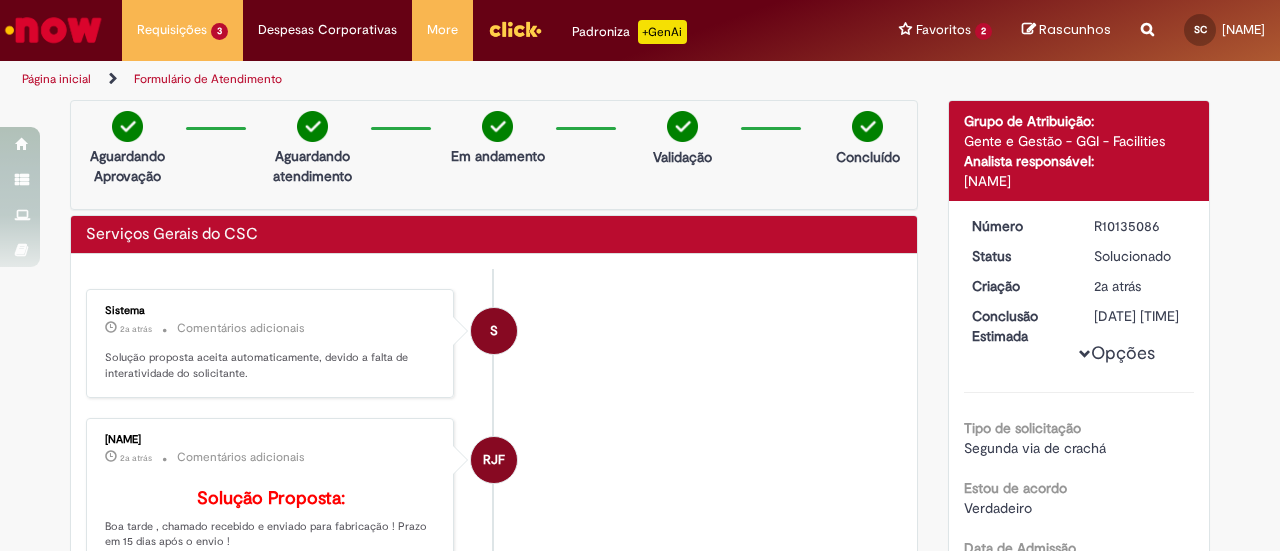 click on "Serviços Gerais do CSC" at bounding box center [172, 235] 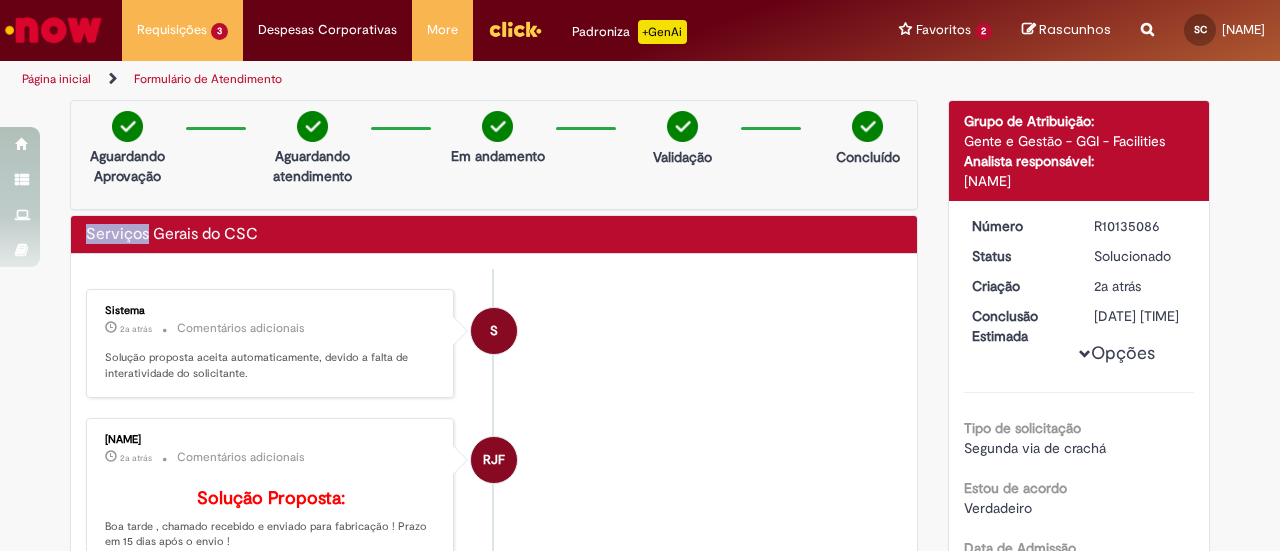 click on "Serviços Gerais do CSC" at bounding box center [172, 235] 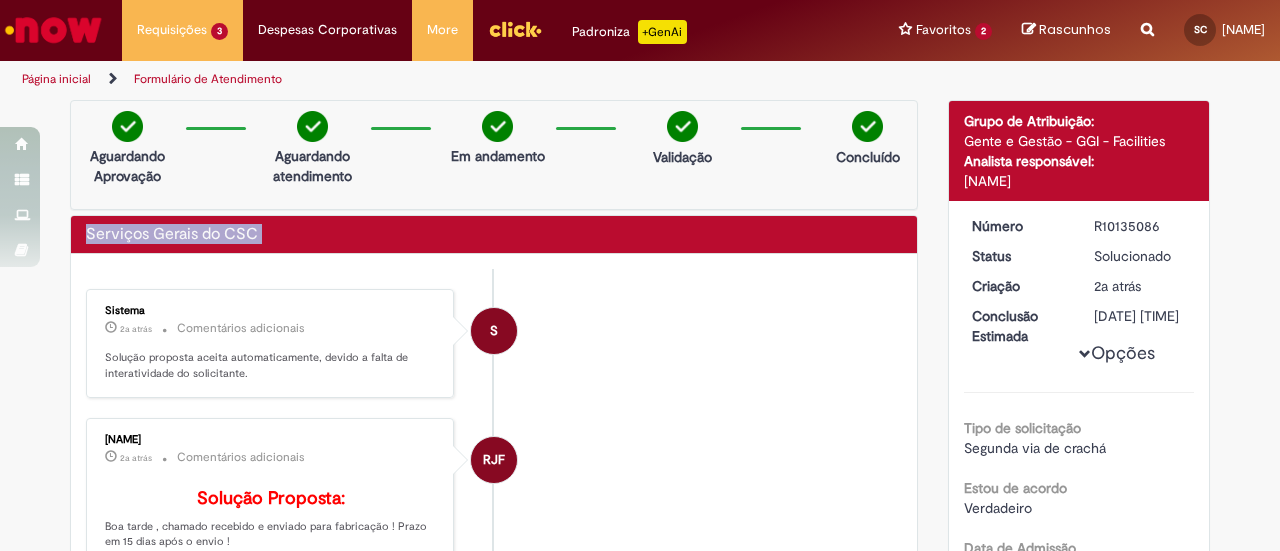 click on "Serviços Gerais do CSC" at bounding box center (172, 235) 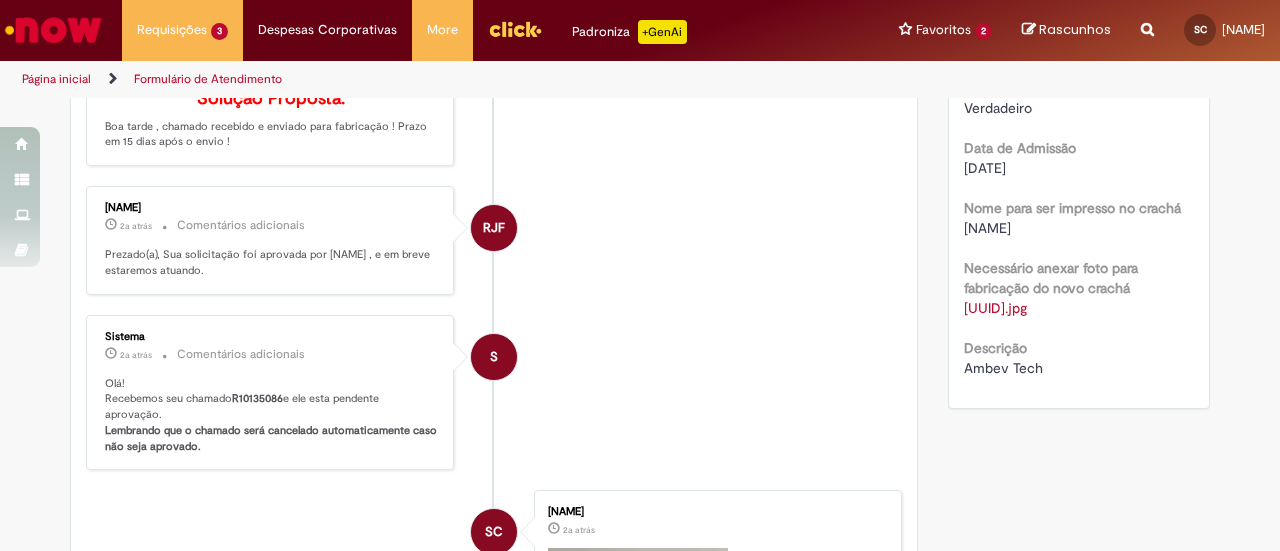 scroll, scrollTop: 722, scrollLeft: 0, axis: vertical 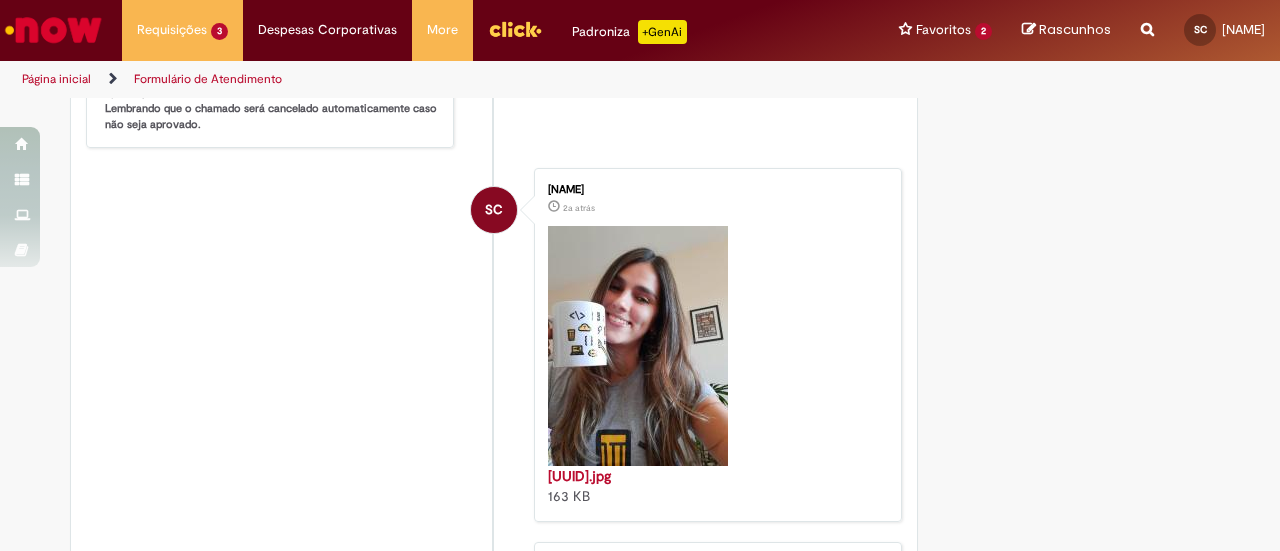 drag, startPoint x: 1248, startPoint y: 311, endPoint x: 1253, endPoint y: 357, distance: 46.270943 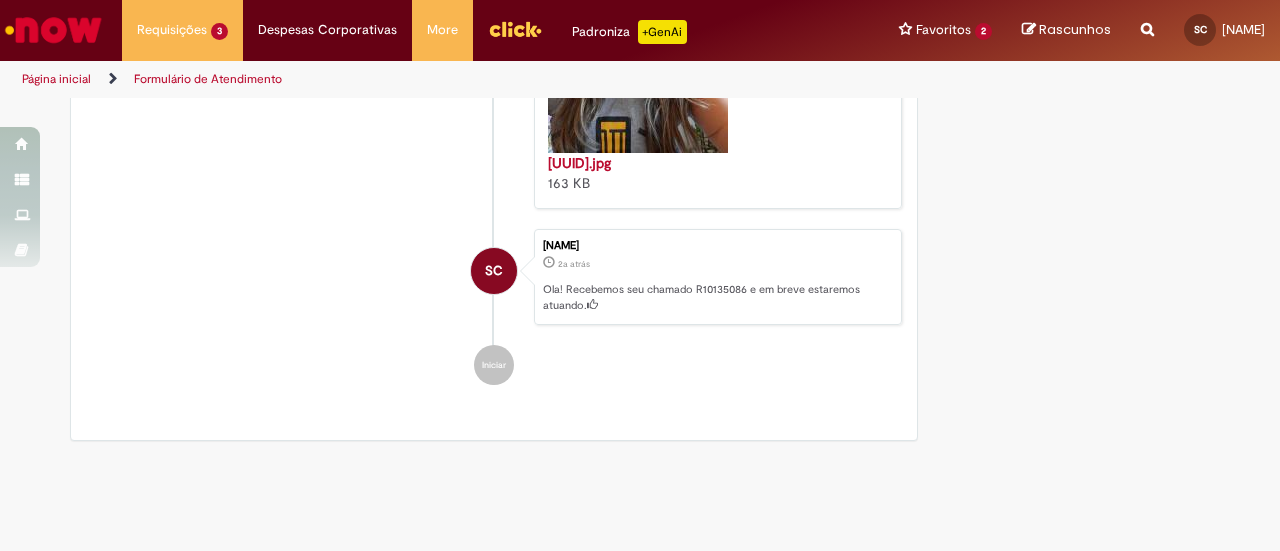 scroll, scrollTop: 1050, scrollLeft: 0, axis: vertical 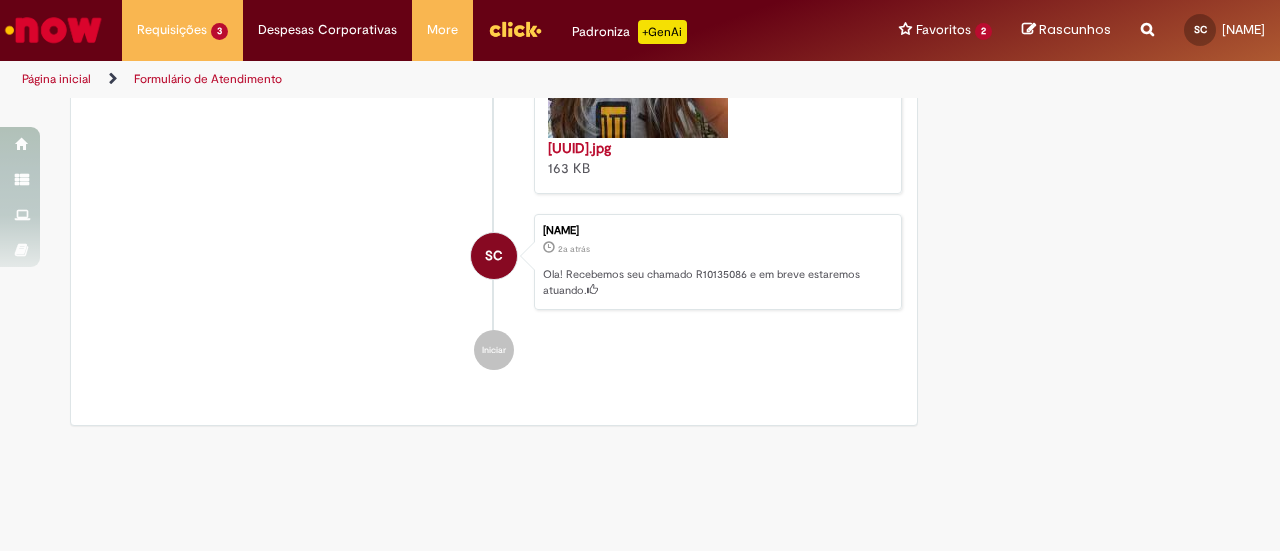 click on "SC" at bounding box center (494, 434) 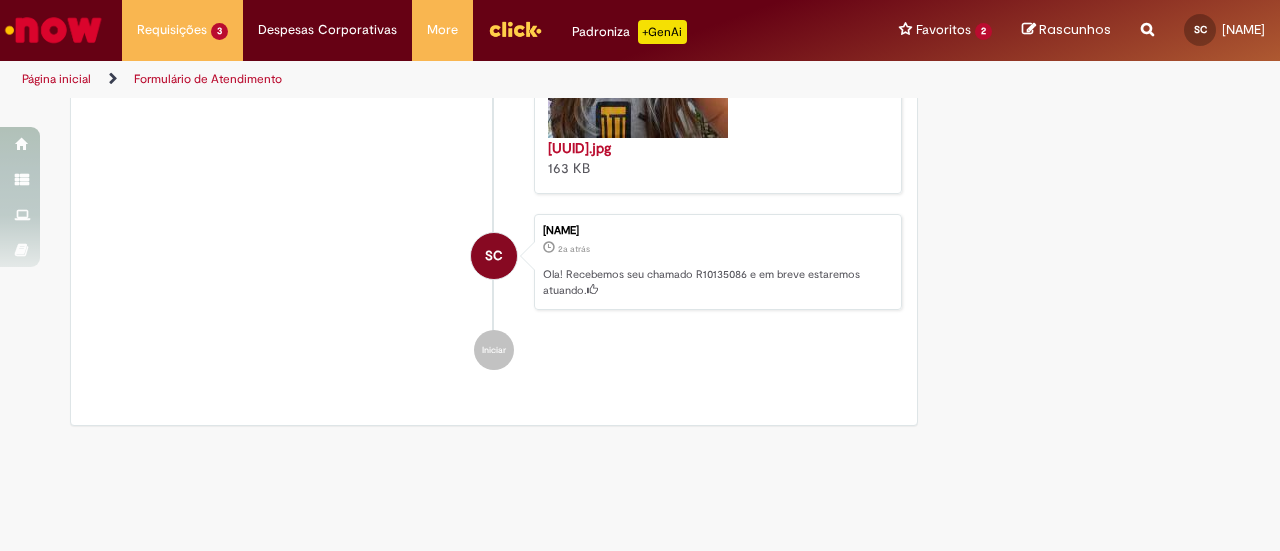 click on "SC" at bounding box center [494, 256] 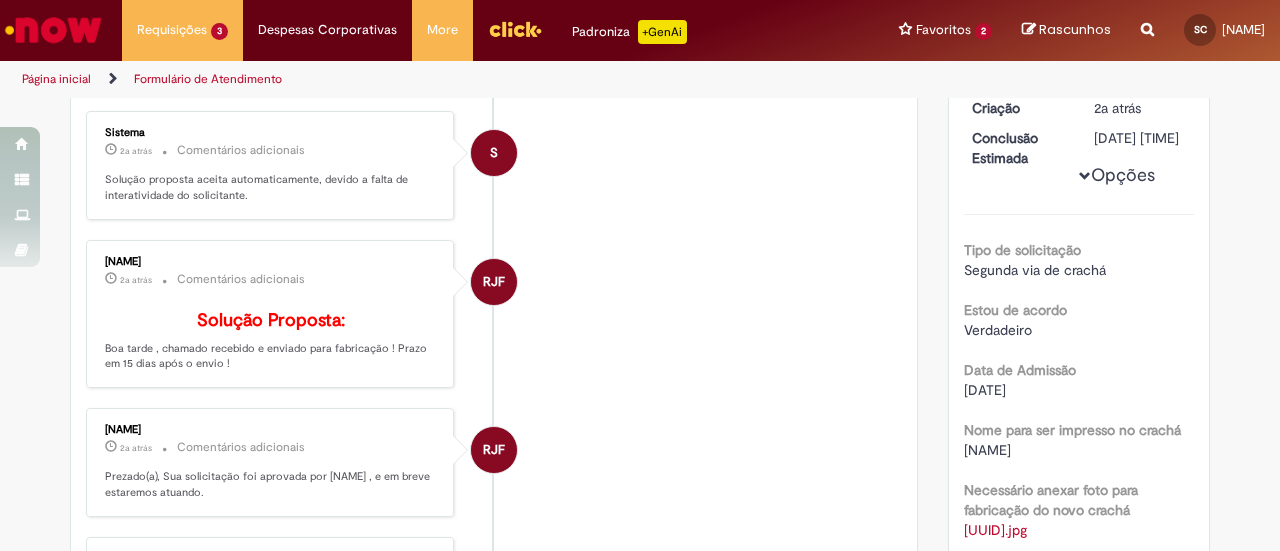 scroll, scrollTop: 0, scrollLeft: 0, axis: both 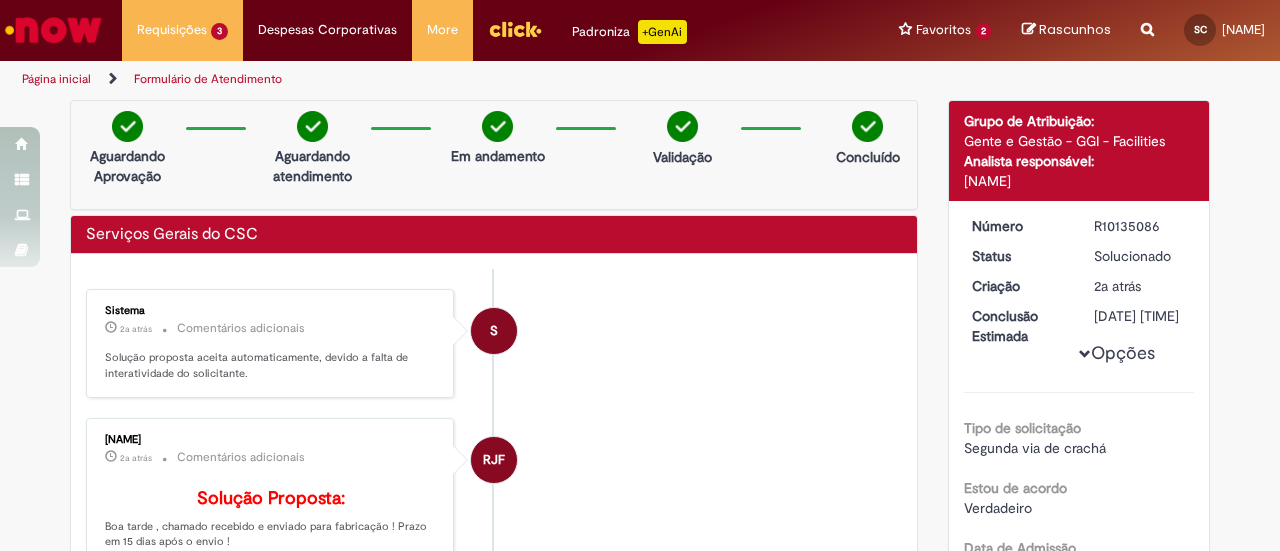 click on "[NAME]" at bounding box center (1079, 181) 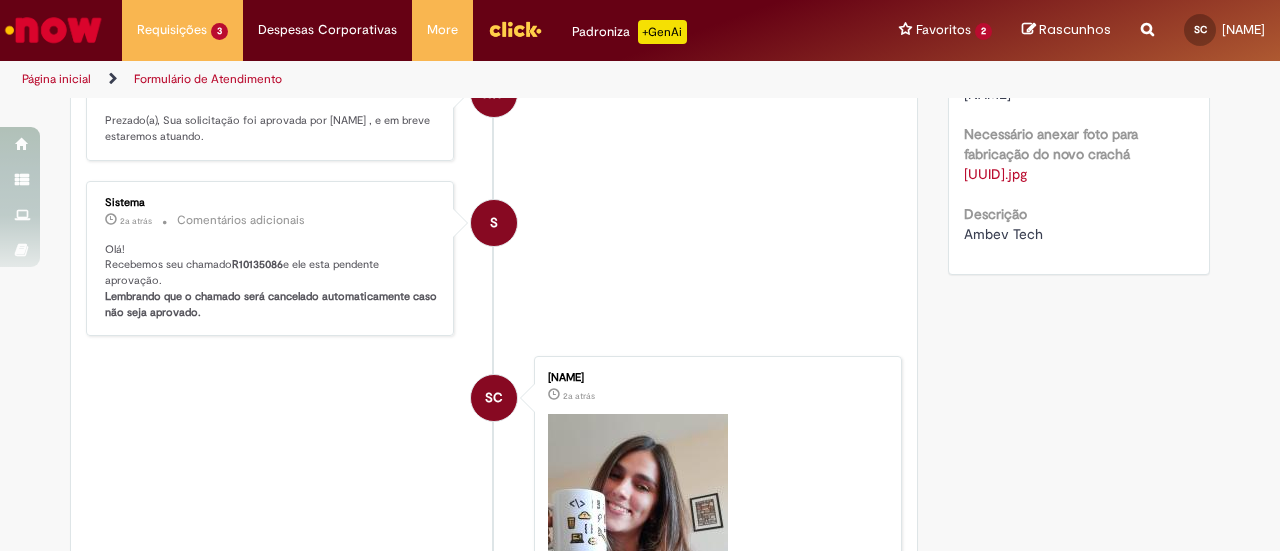 scroll, scrollTop: 0, scrollLeft: 0, axis: both 